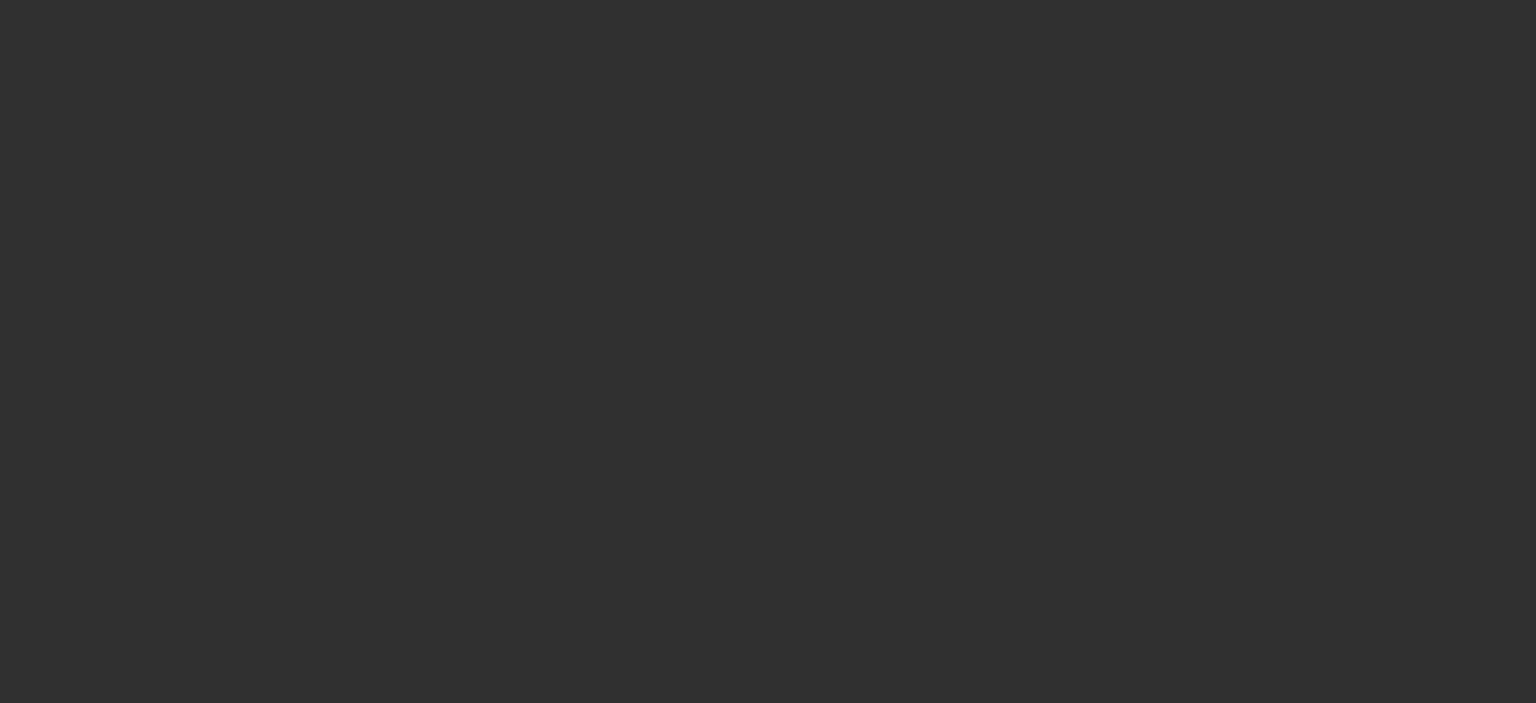 scroll, scrollTop: 0, scrollLeft: 0, axis: both 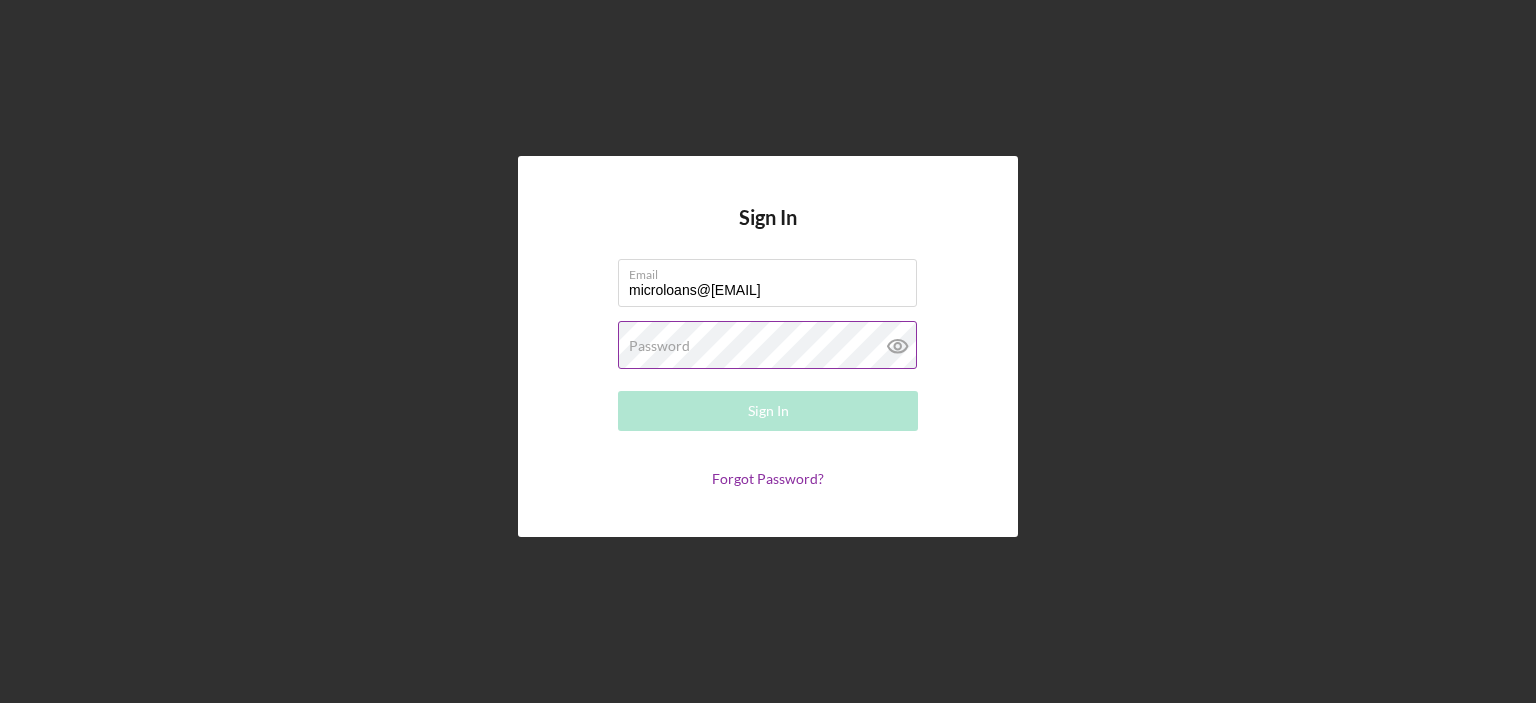 type on "microloans@[EMAIL]" 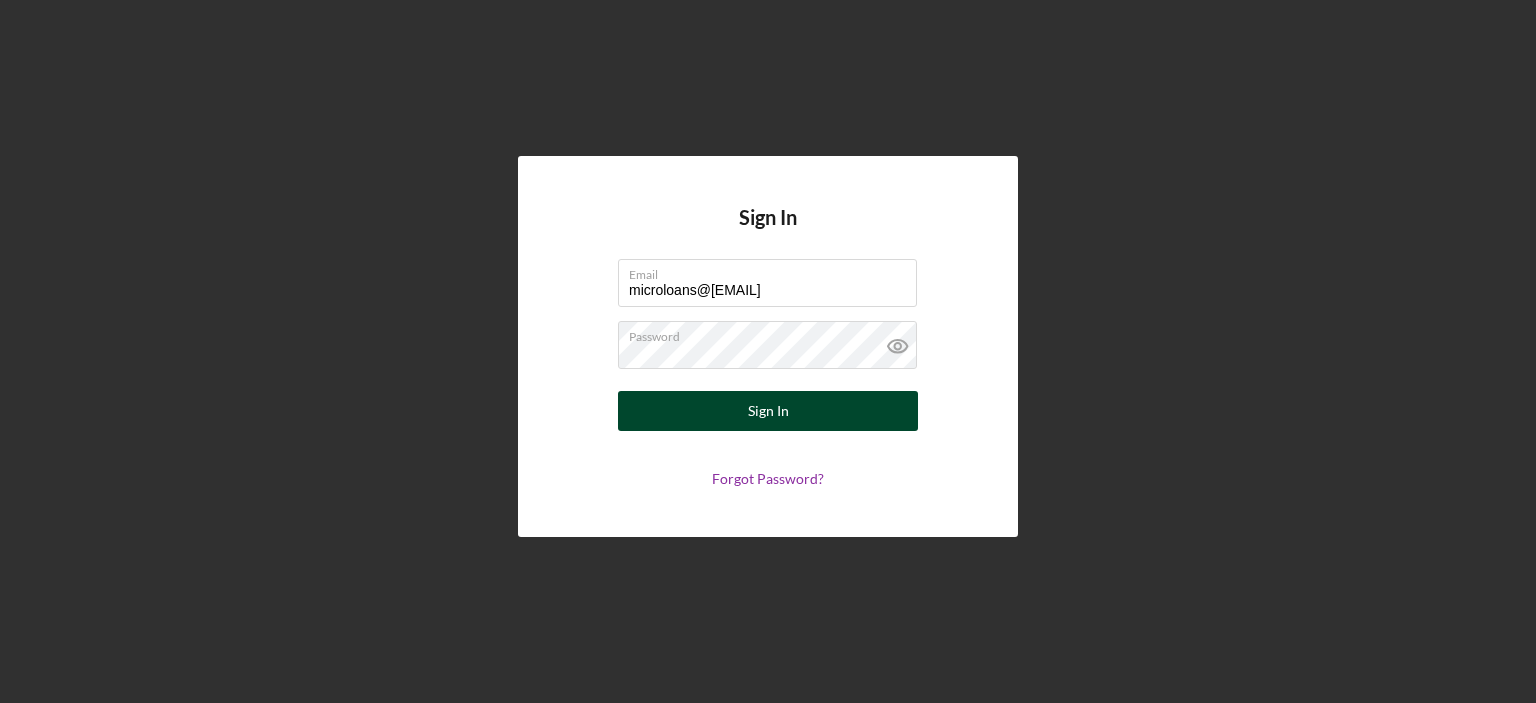 click on "Sign In" at bounding box center [768, 411] 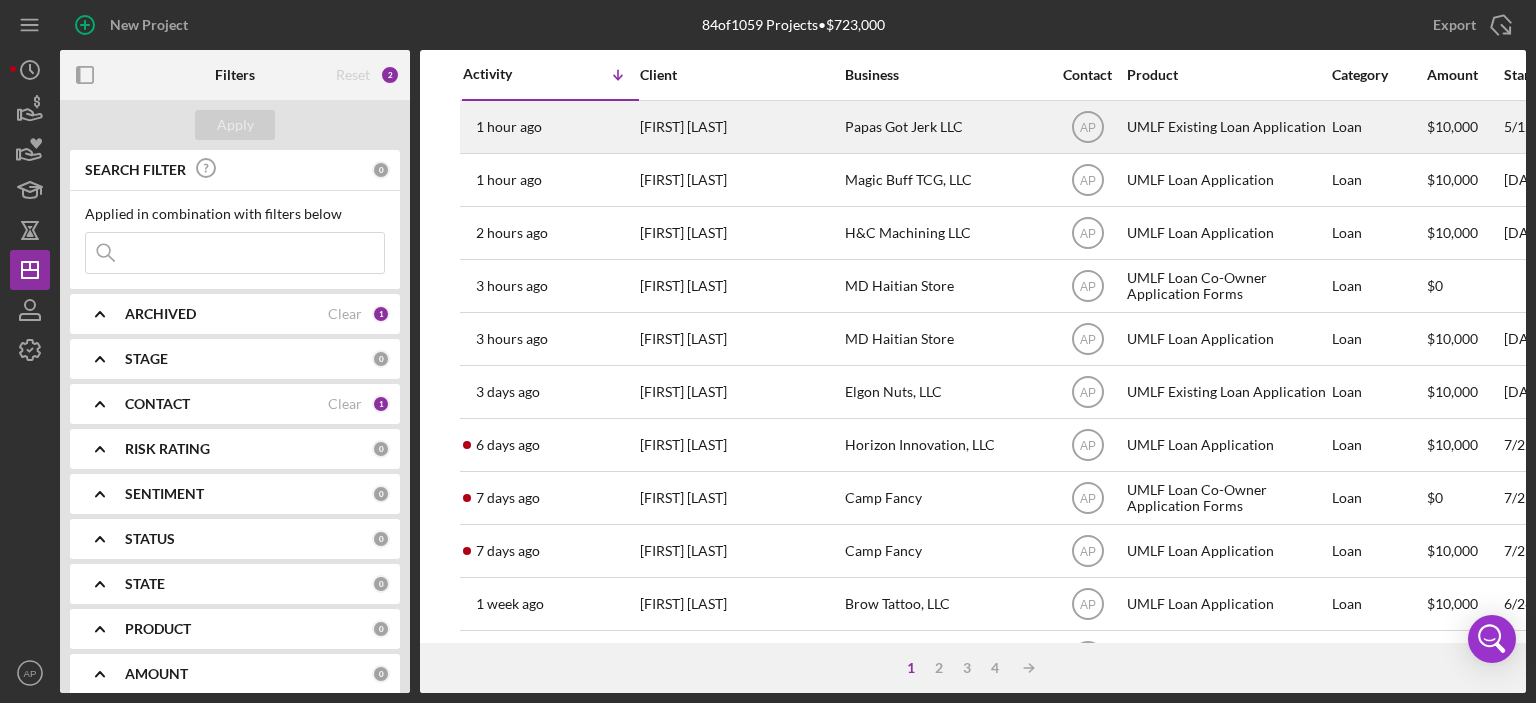 click on "Papas Got Jerk LLC" at bounding box center (945, 127) 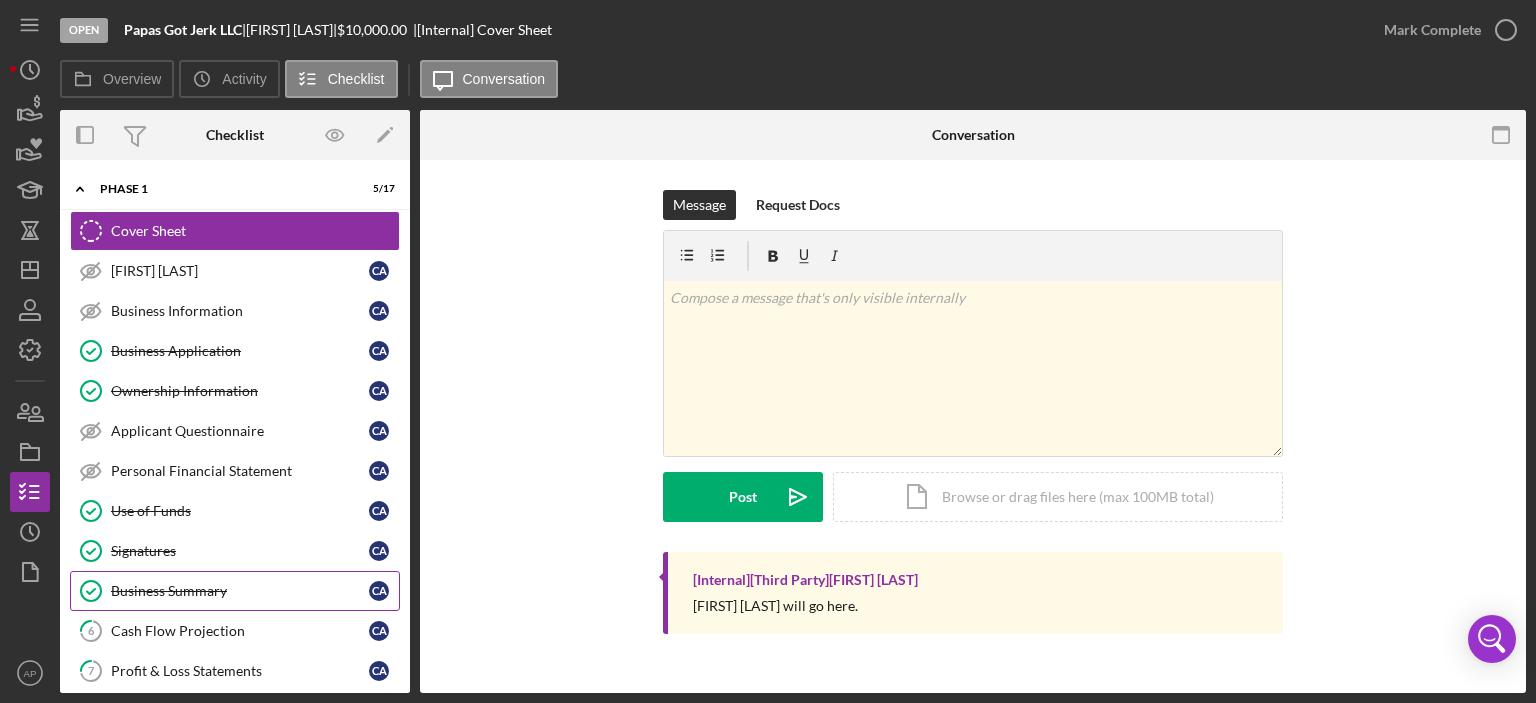 click on "Business Summary" at bounding box center [240, 591] 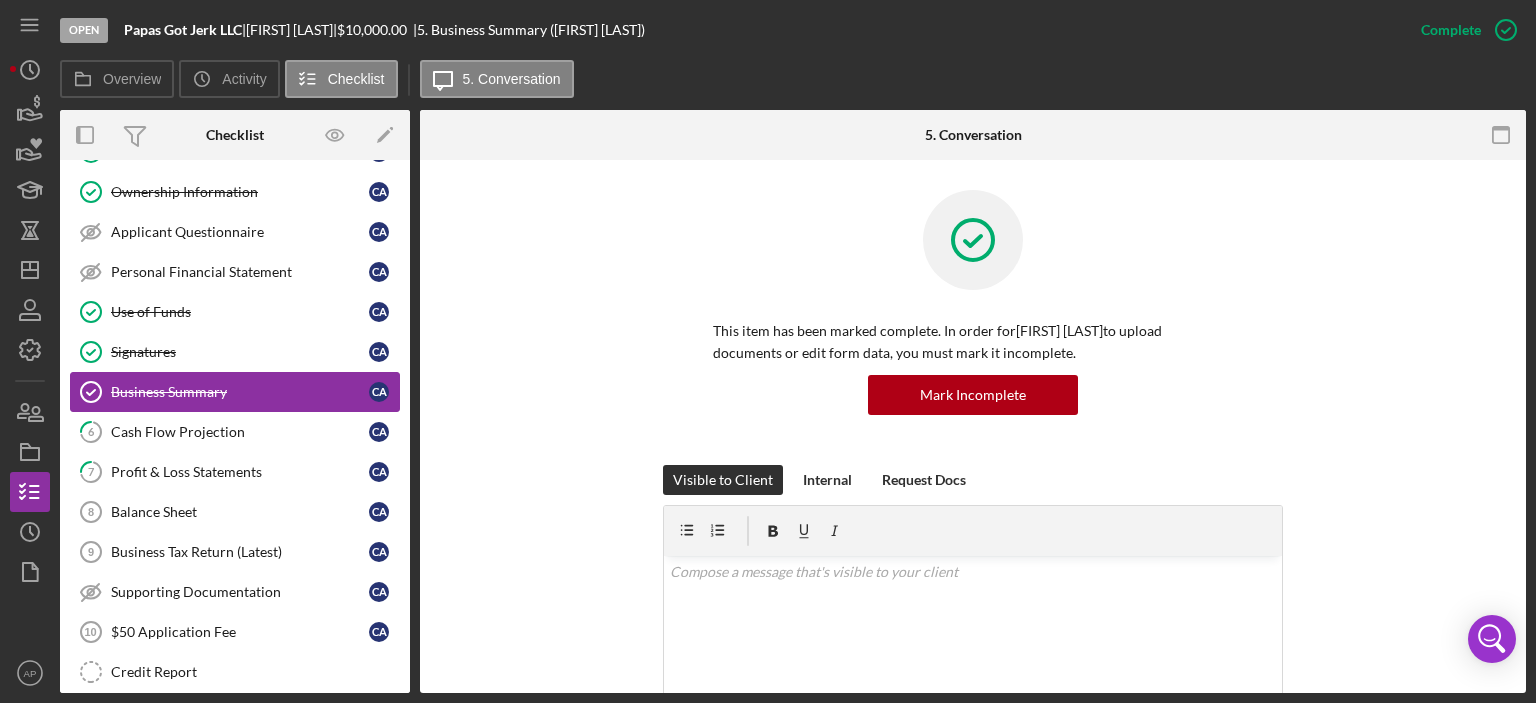 scroll, scrollTop: 210, scrollLeft: 0, axis: vertical 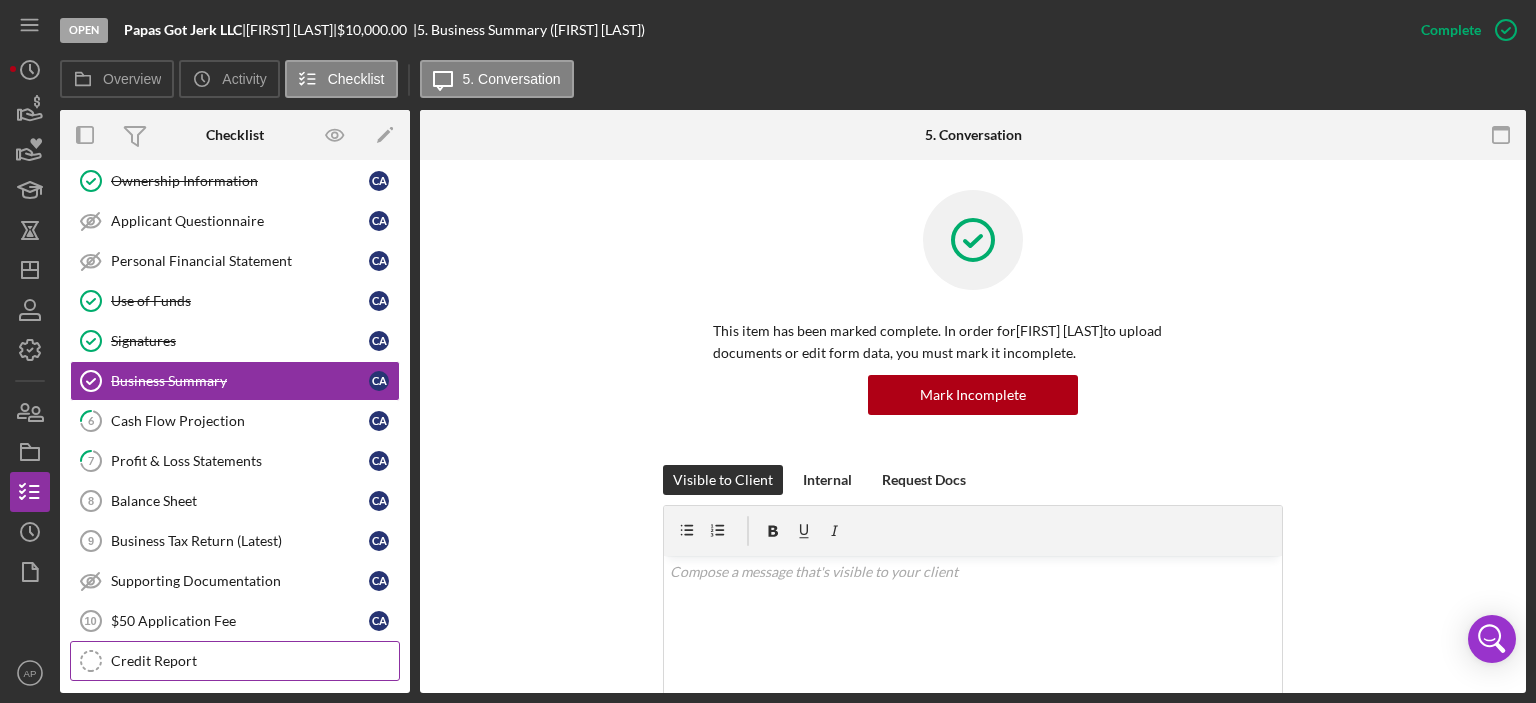 click on "Credit Report" at bounding box center [255, 661] 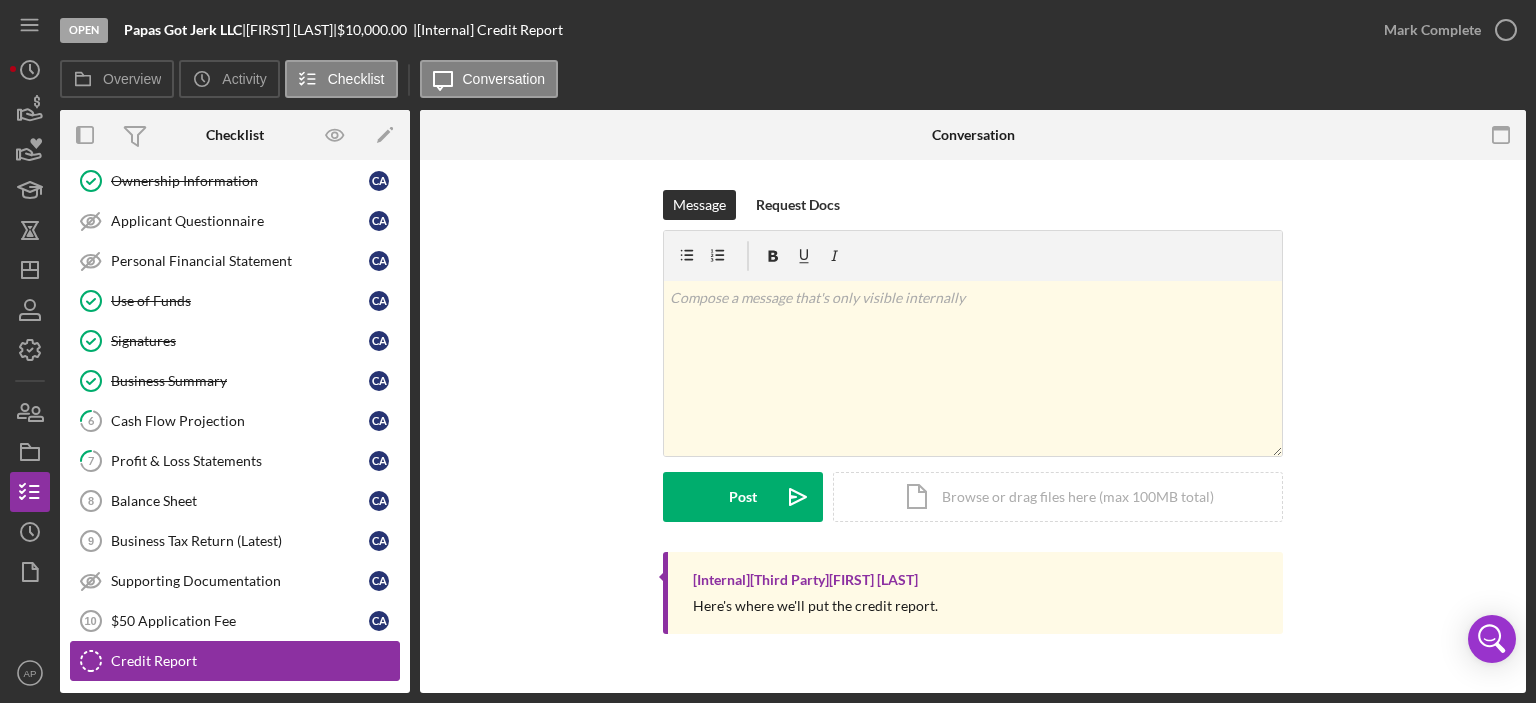 scroll, scrollTop: 210, scrollLeft: 0, axis: vertical 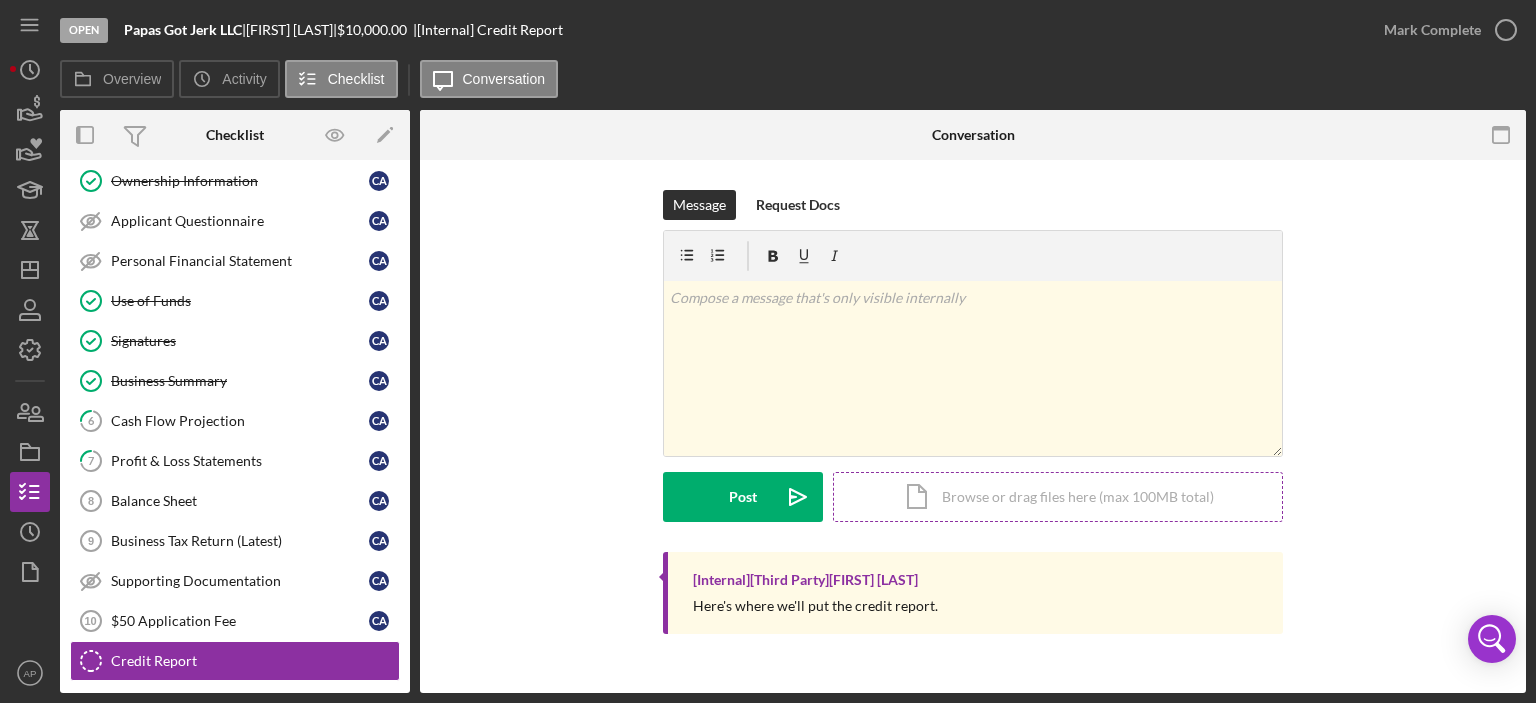 click on "Icon/Document Browse or drag files here (max 100MB total) Tap to choose files or take a photo" at bounding box center (1058, 497) 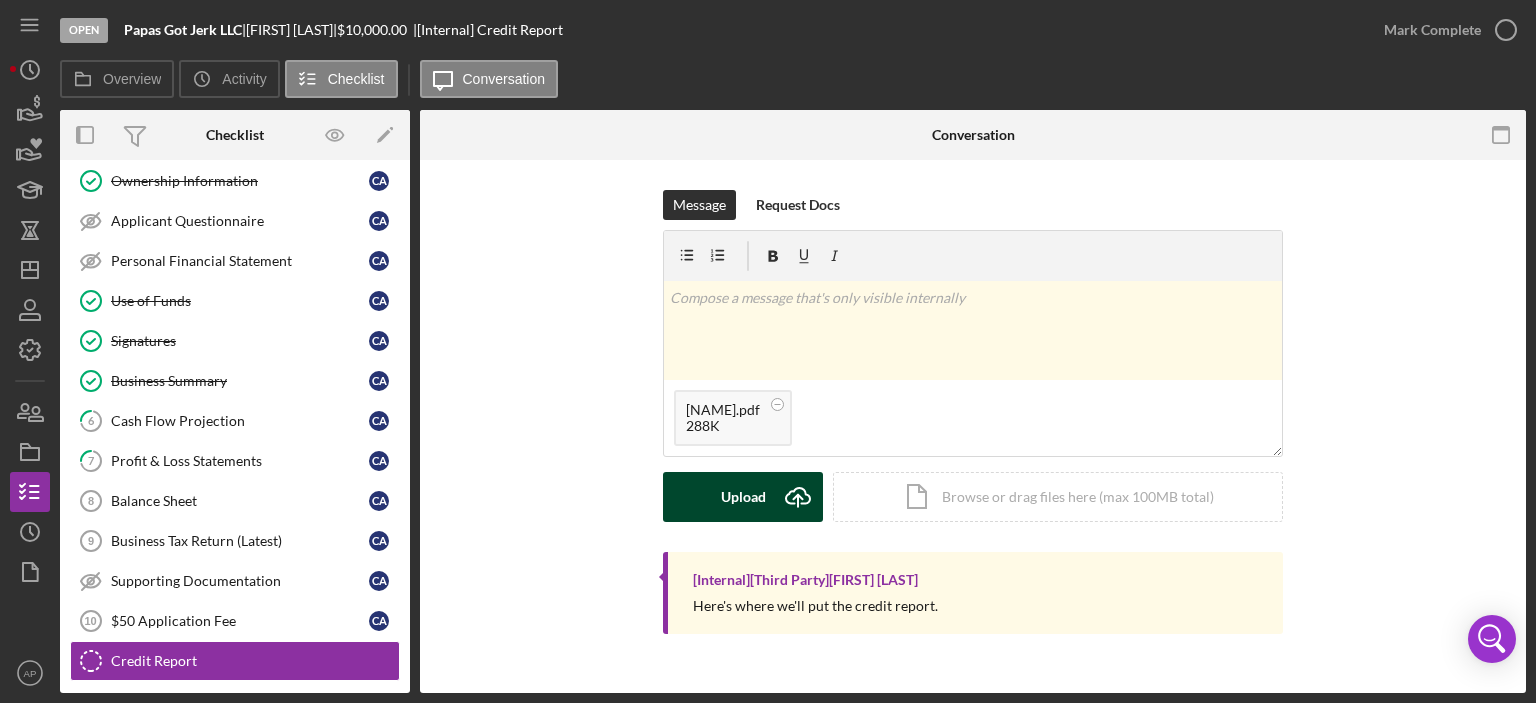 click on "Icon/Upload" 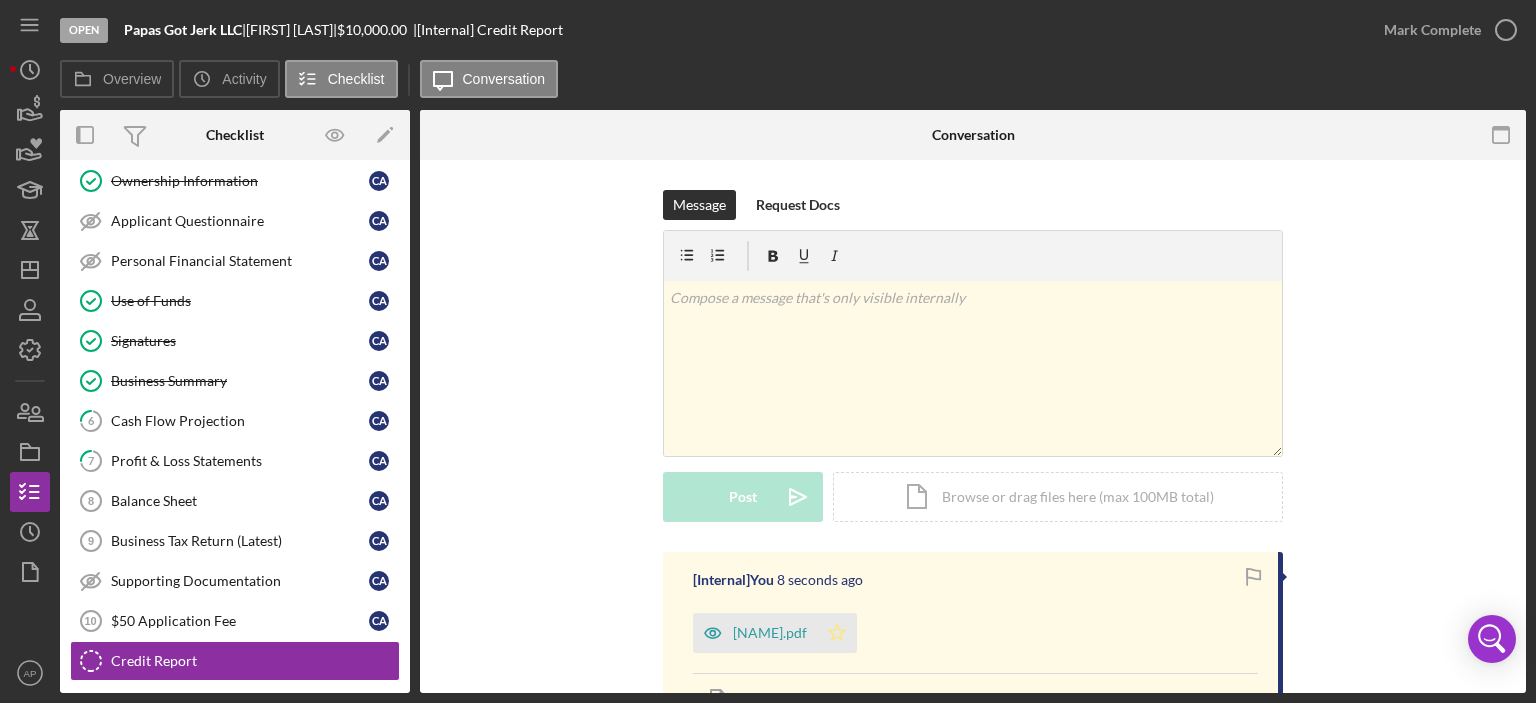 click on "Icon/Star" 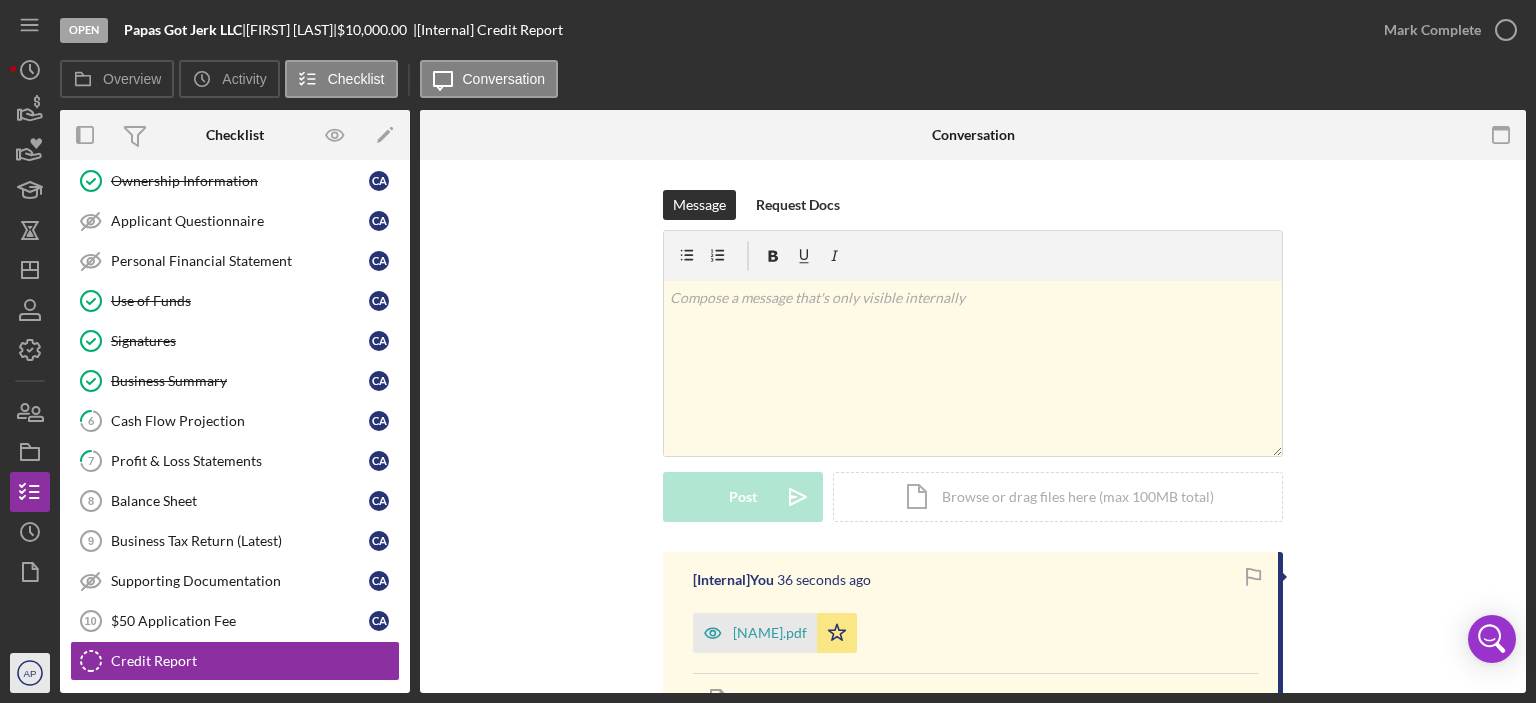 click on "AP" 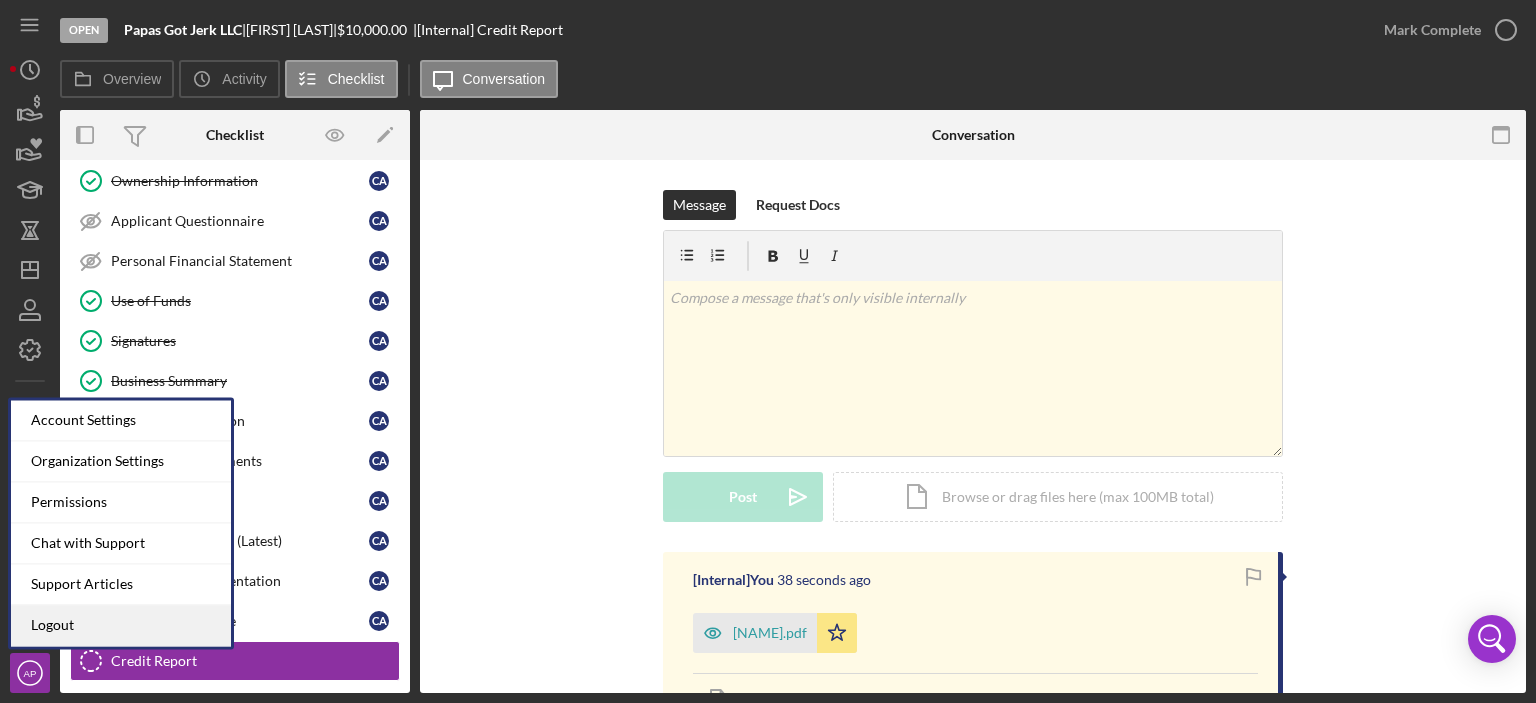 click on "Logout" at bounding box center [121, 625] 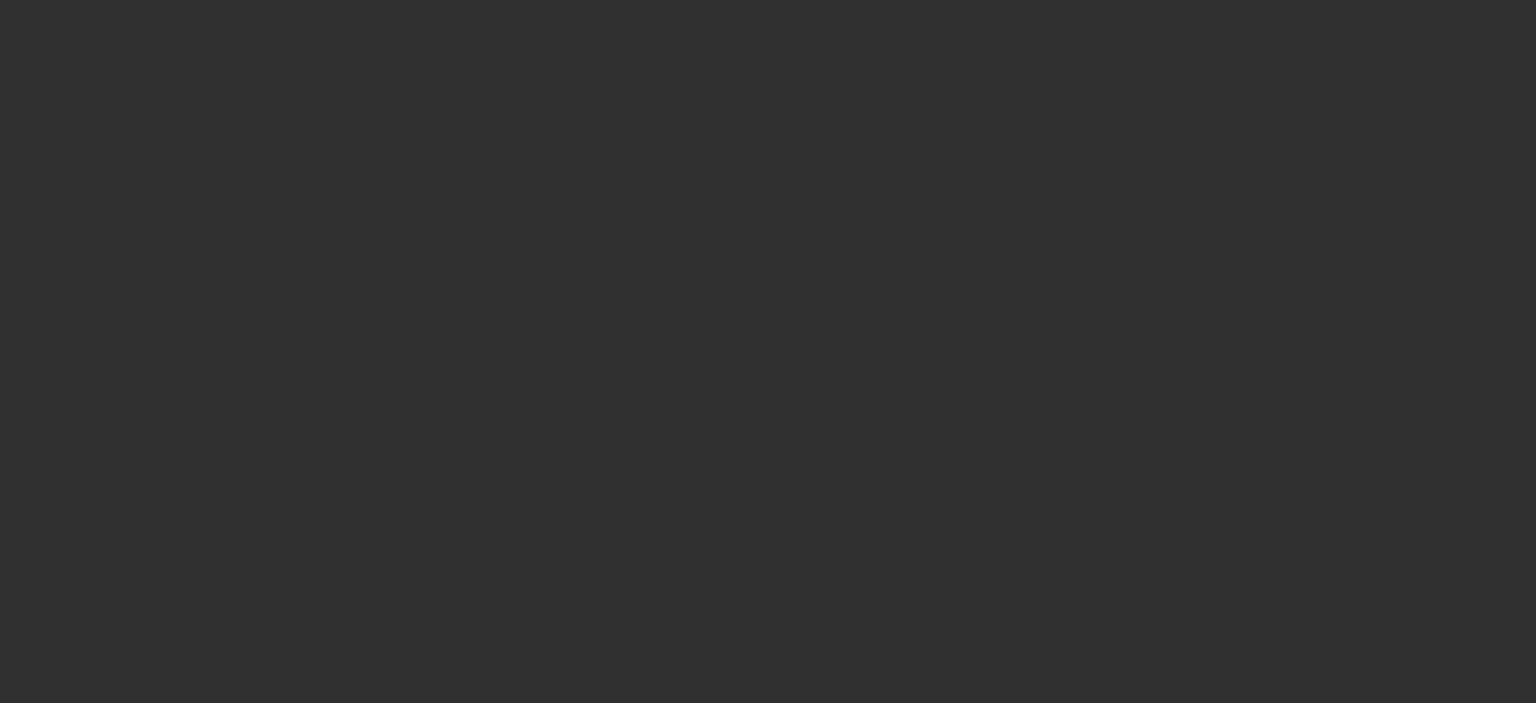 scroll, scrollTop: 0, scrollLeft: 0, axis: both 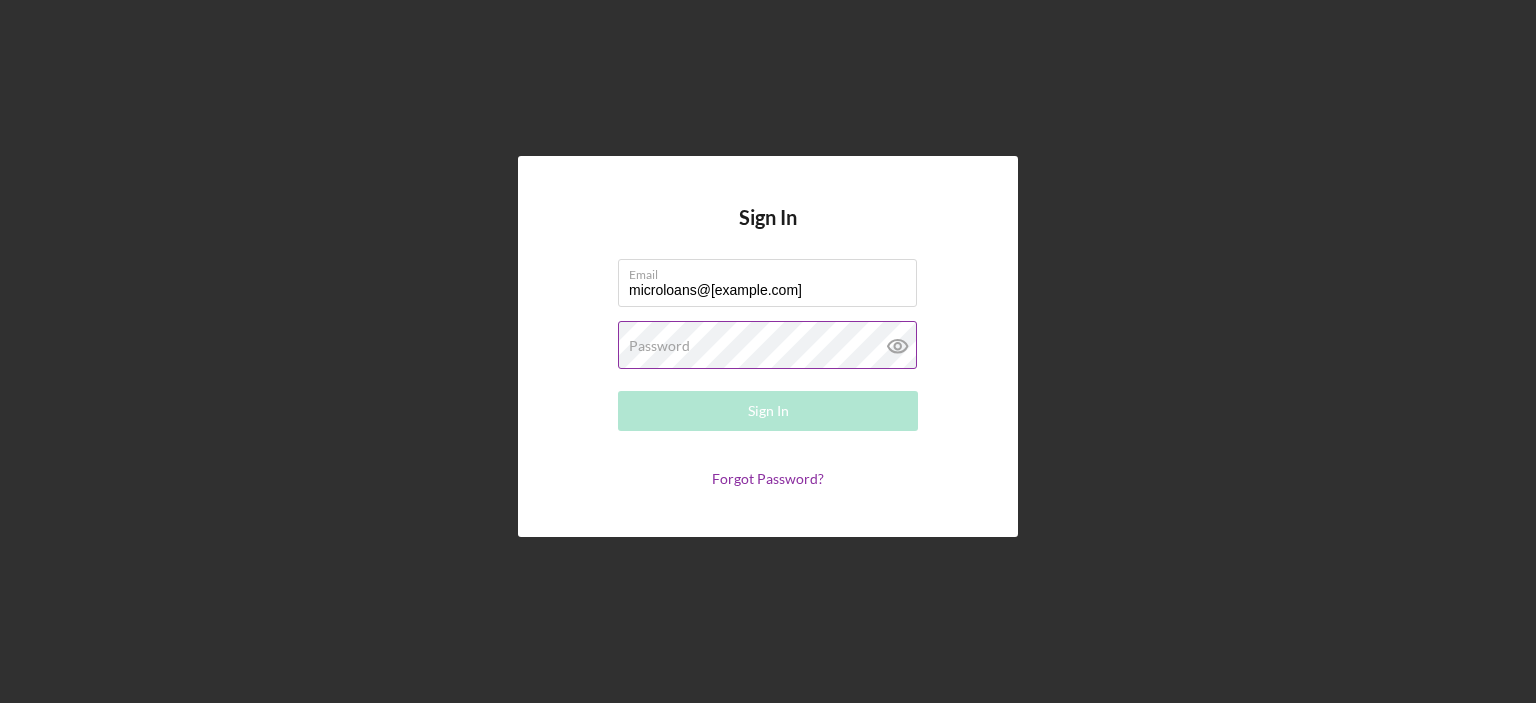 type on "microloans@[example.com]" 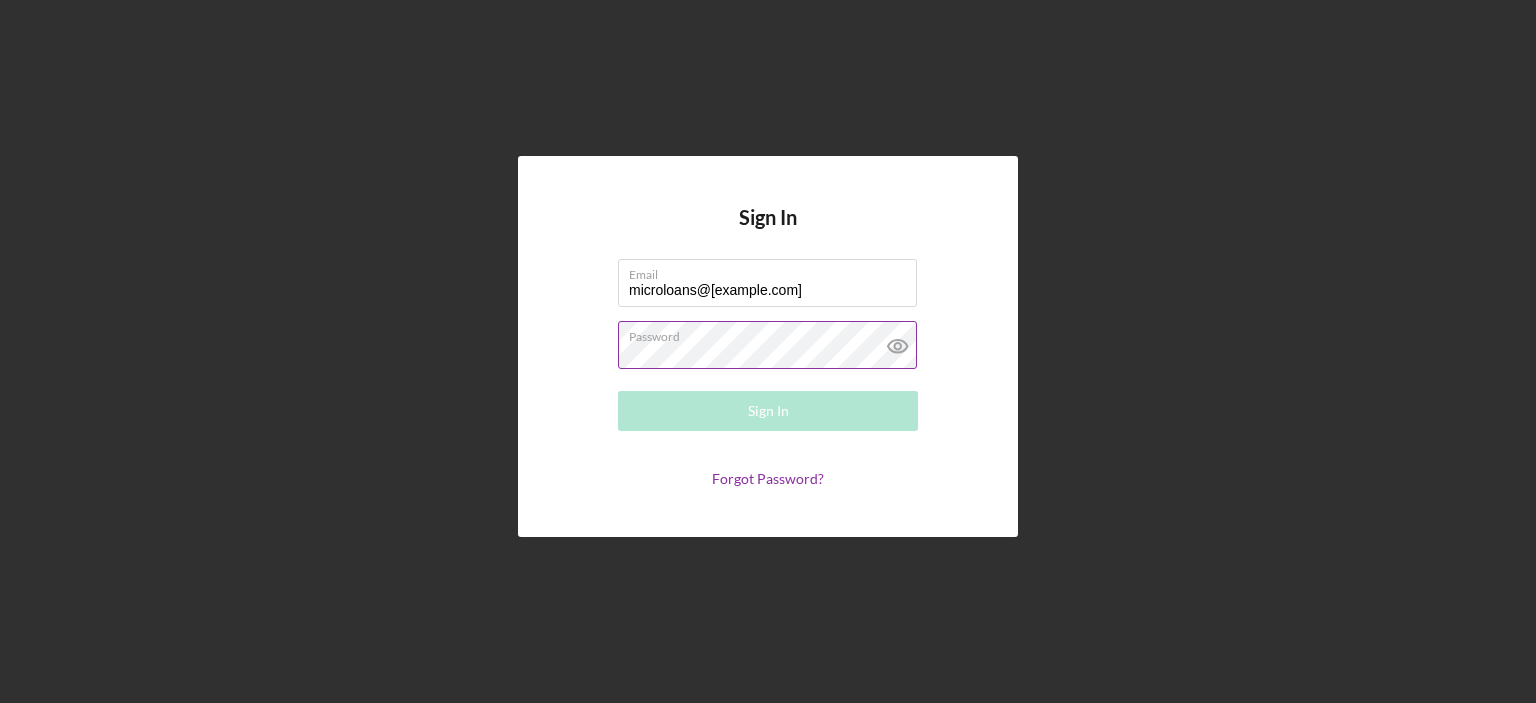 click on "Password Required" at bounding box center [768, 346] 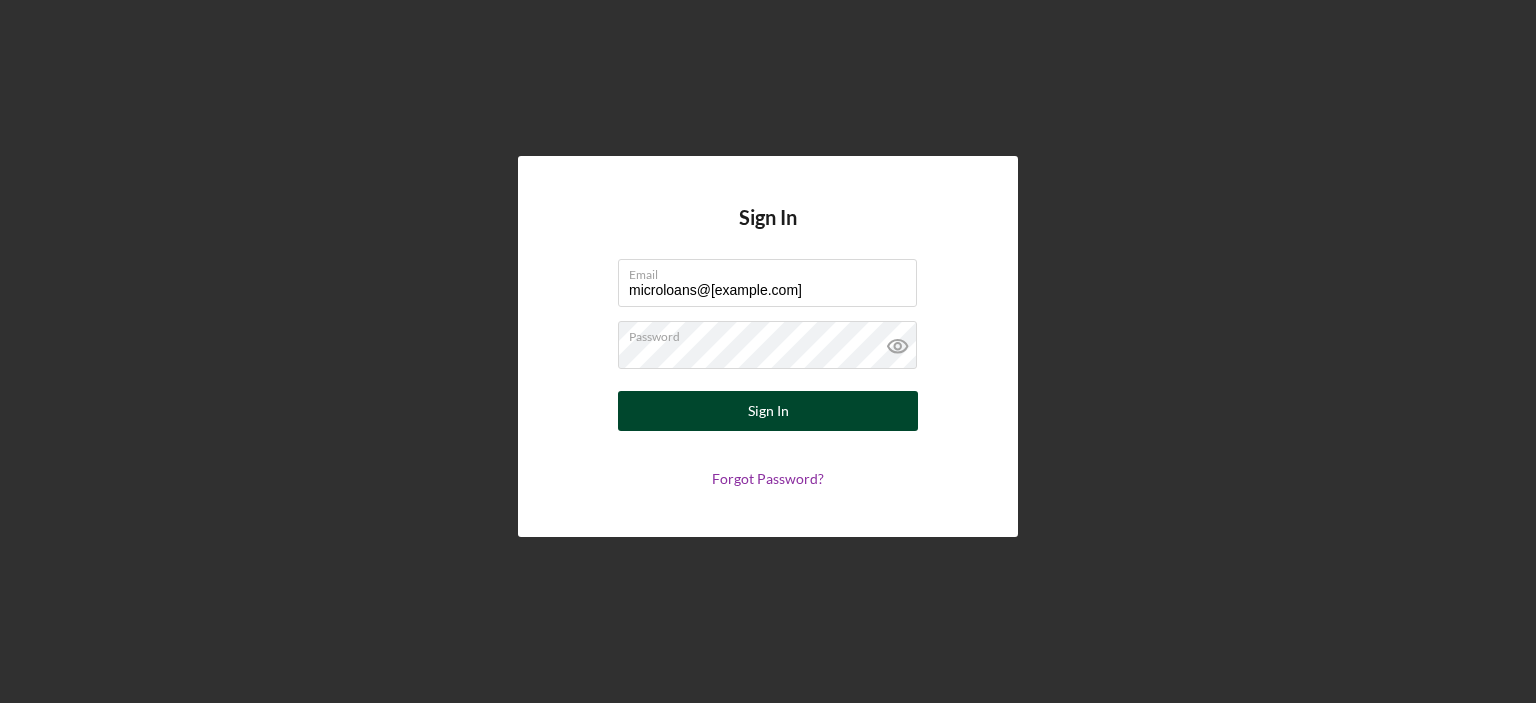 click on "Sign In" at bounding box center [768, 411] 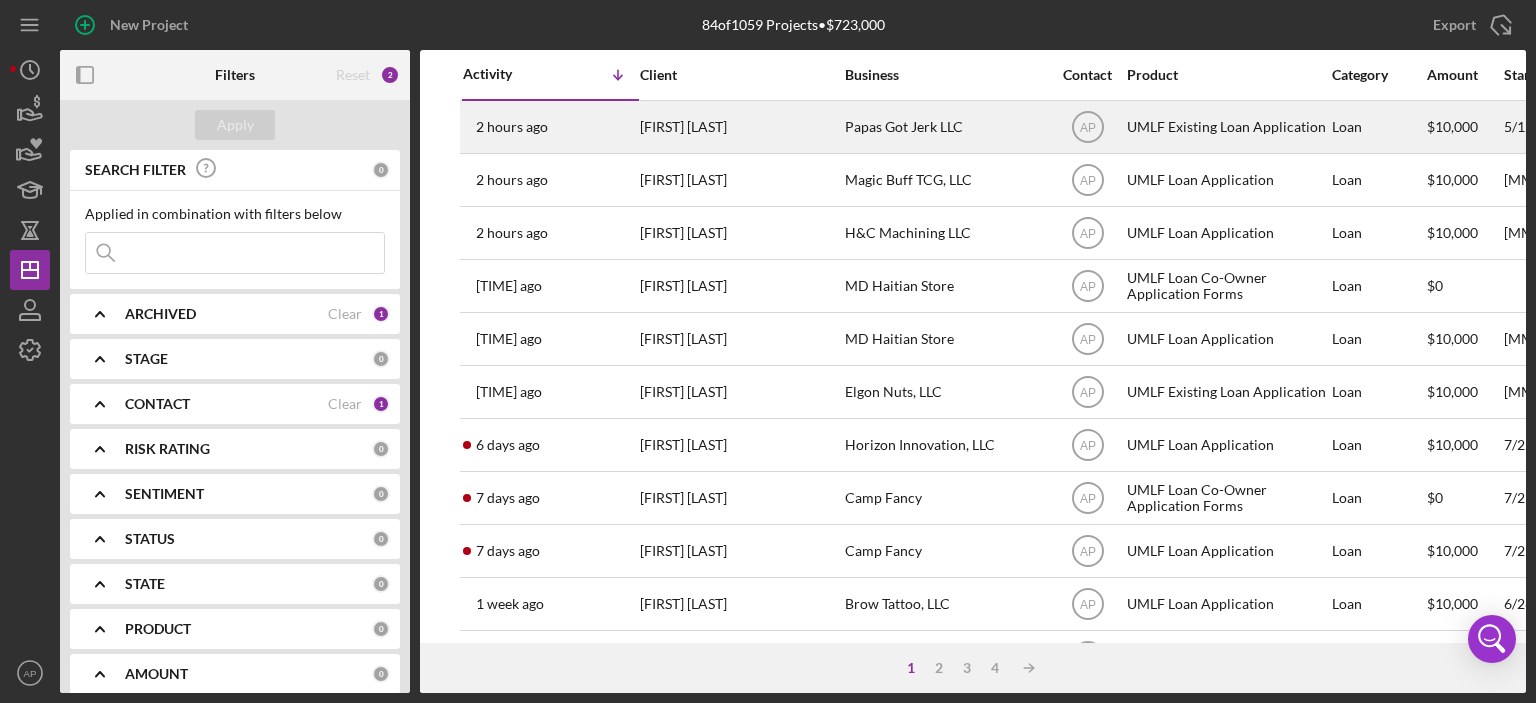 click on "Papas Got Jerk LLC" at bounding box center (945, 127) 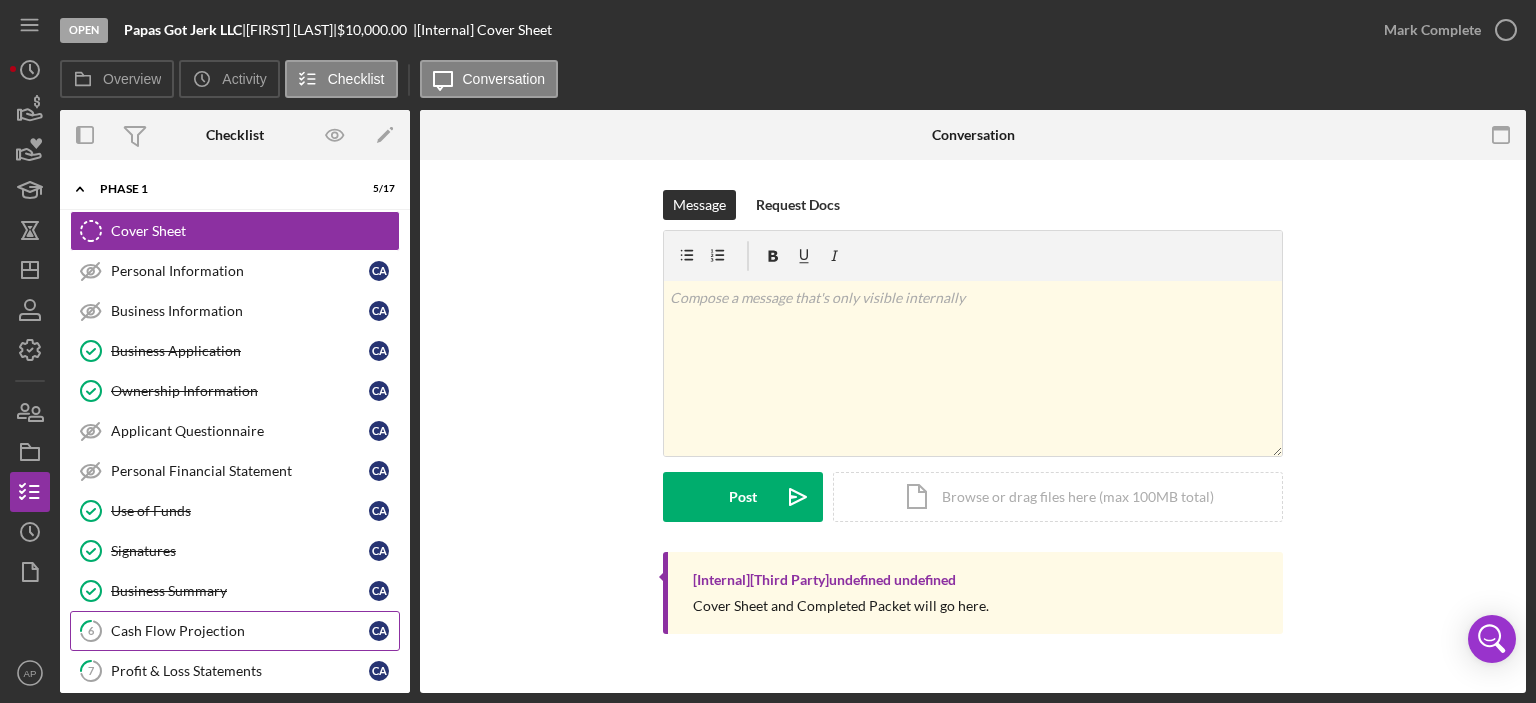 click on "Cash Flow Projection" at bounding box center [240, 631] 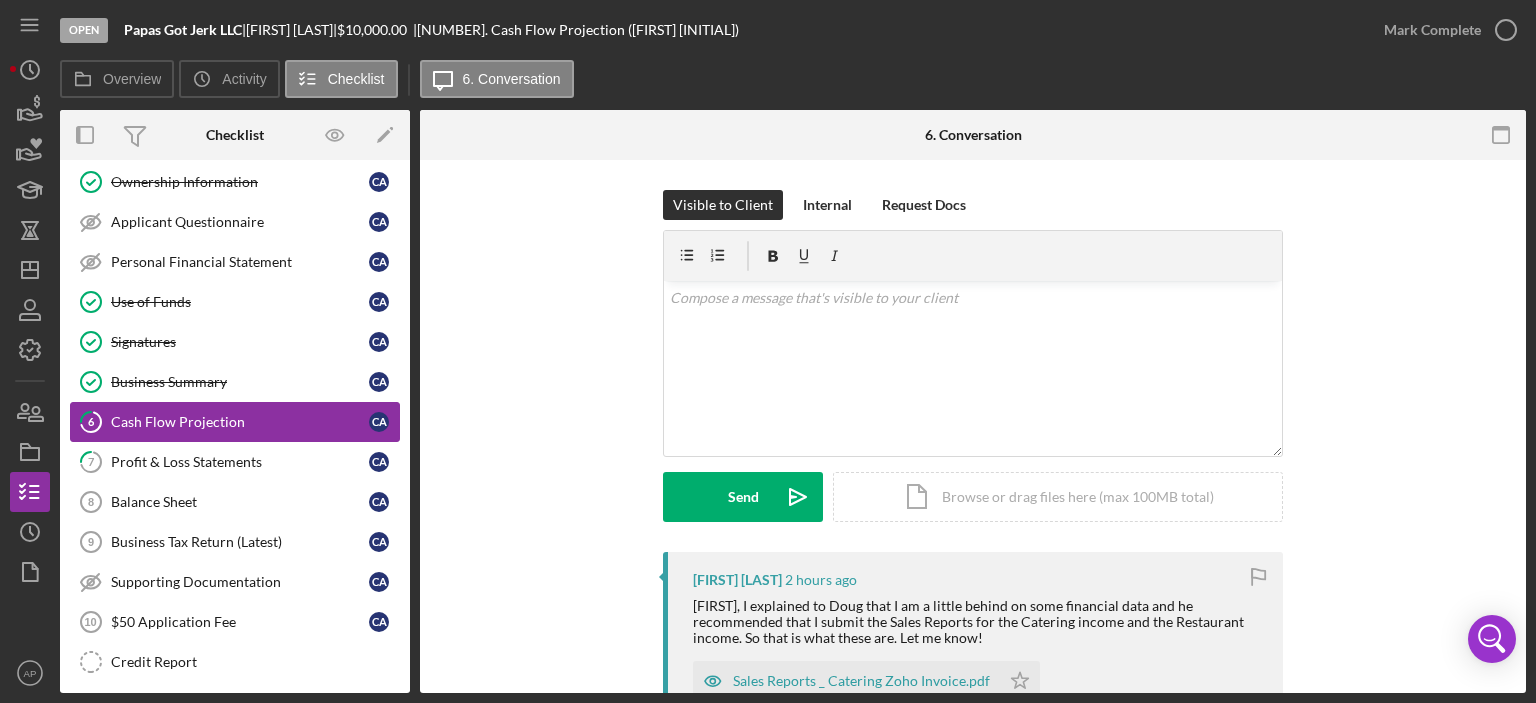 scroll, scrollTop: 210, scrollLeft: 0, axis: vertical 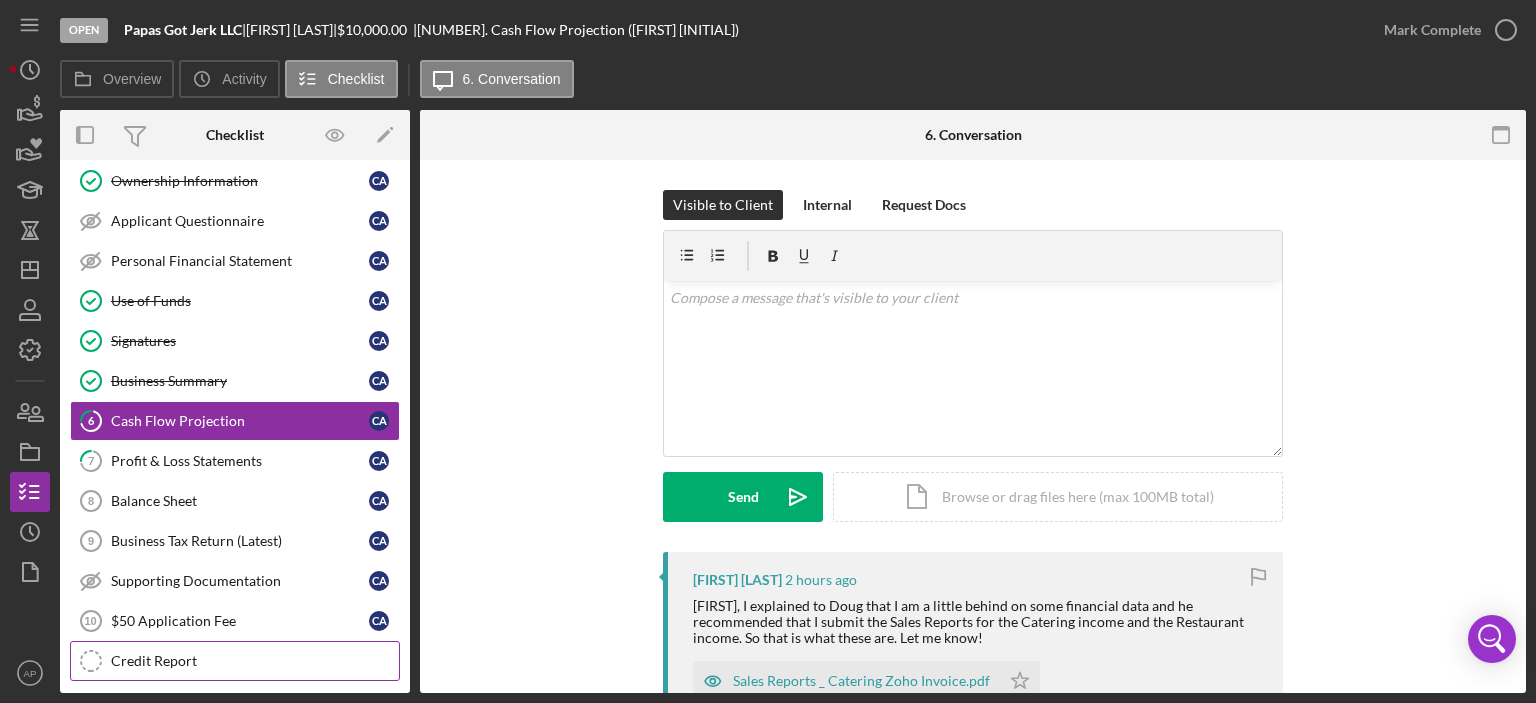 click on "Credit Report" at bounding box center (255, 661) 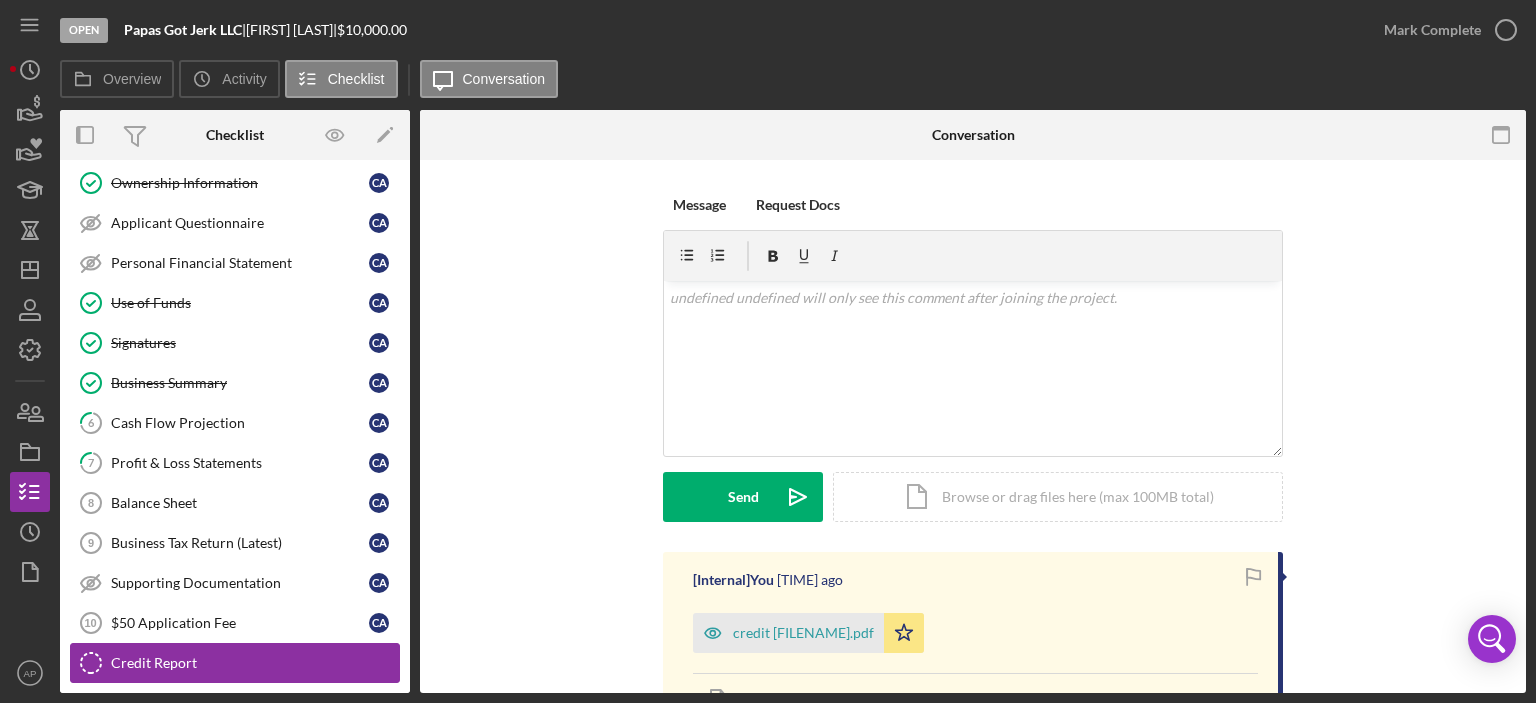 scroll, scrollTop: 210, scrollLeft: 0, axis: vertical 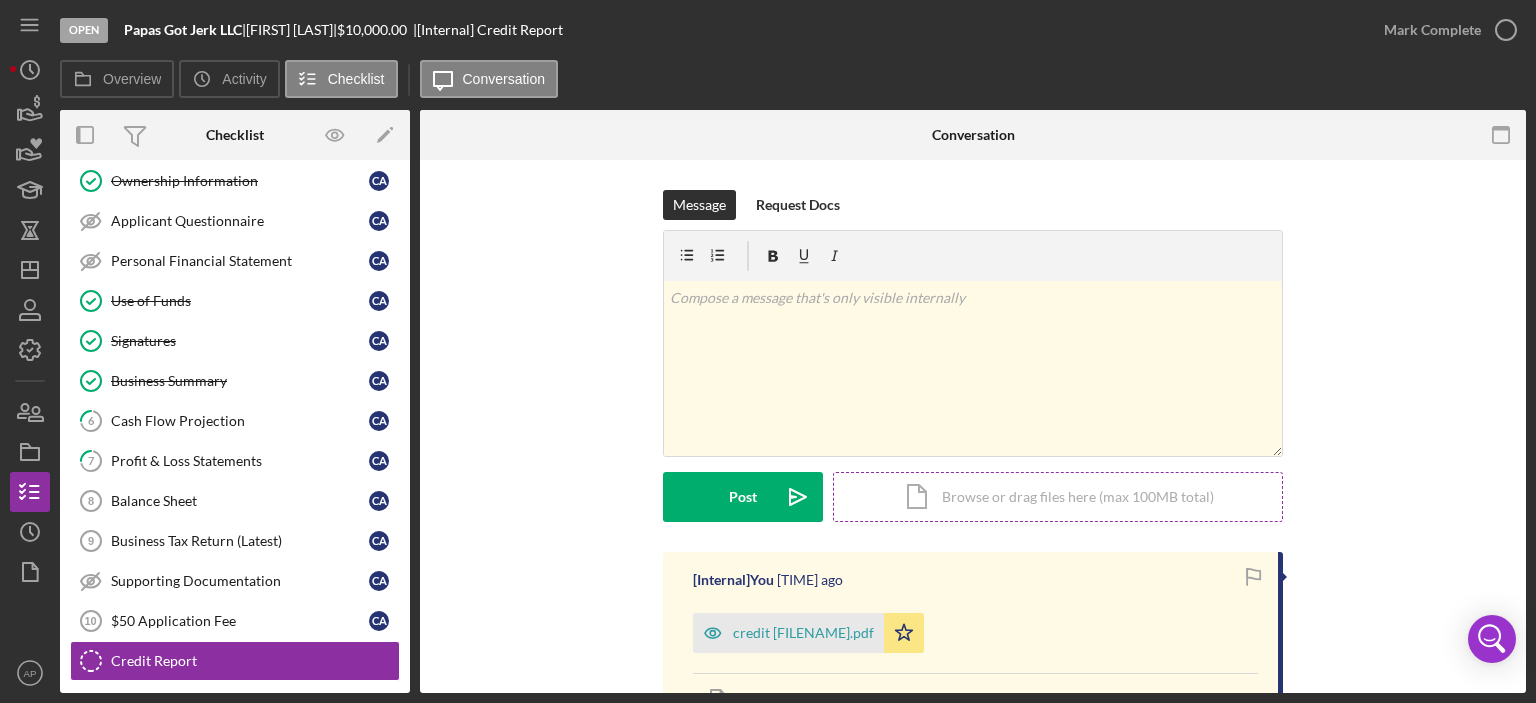 click on "Icon/Document Browse or drag files here (max 100MB total) Tap to choose files or take a photo" at bounding box center [1058, 497] 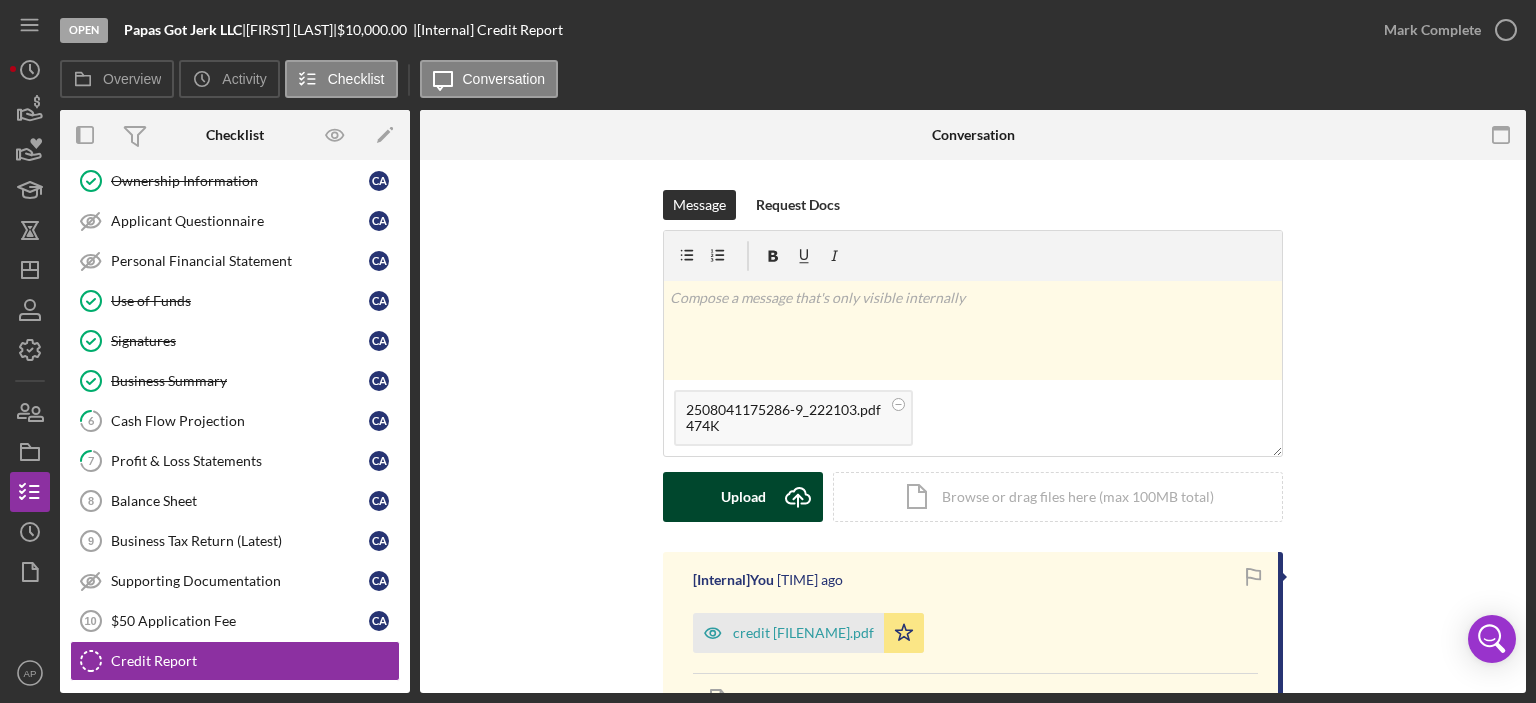 click 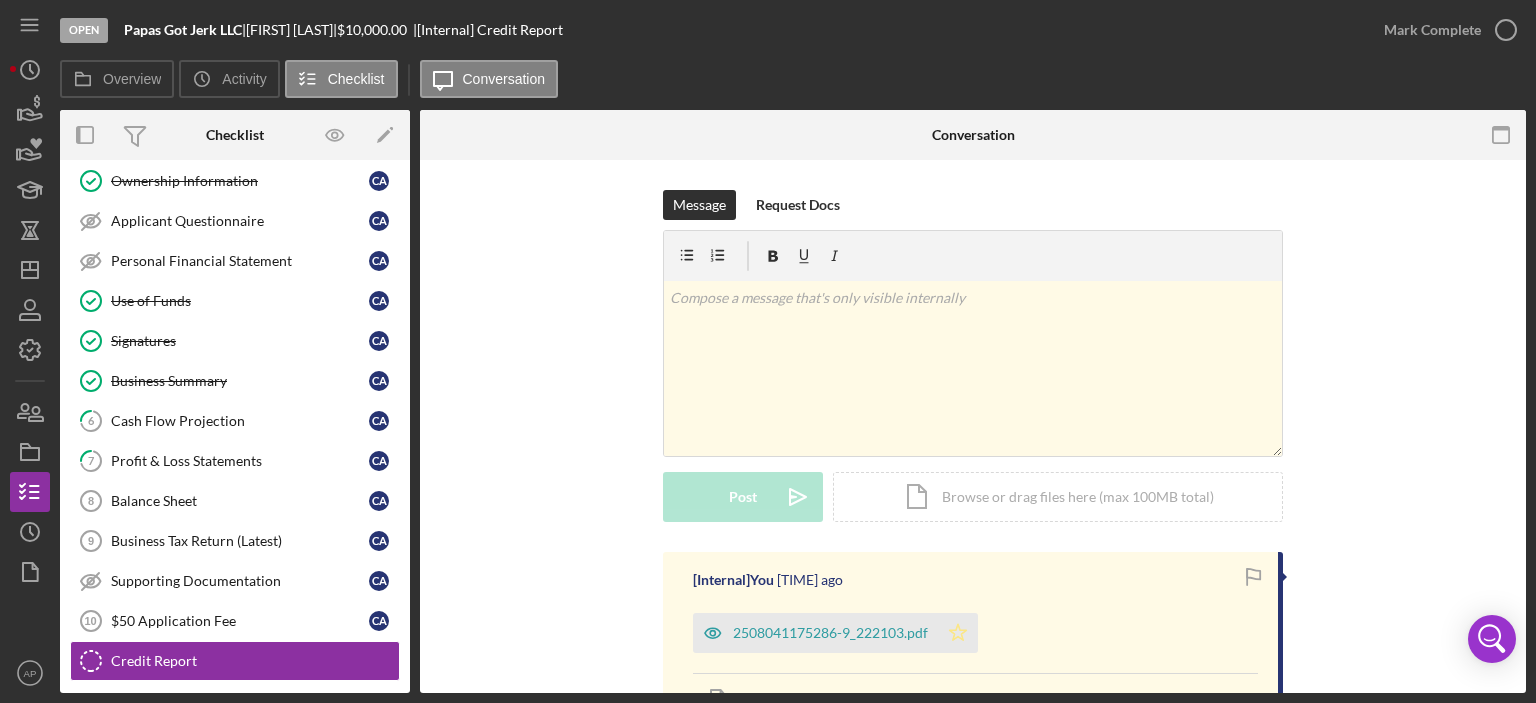 click on "Icon/Star" 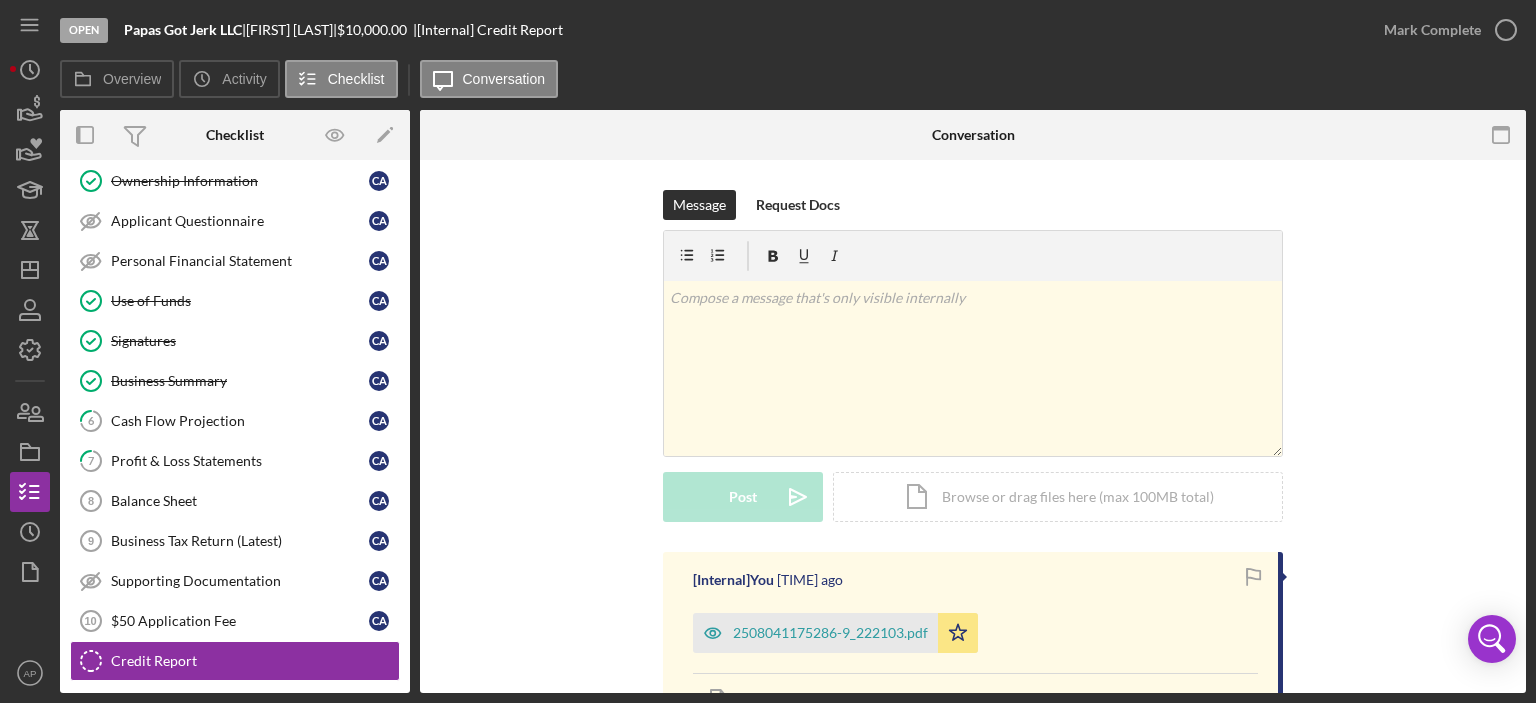 drag, startPoint x: 820, startPoint y: 635, endPoint x: 1382, endPoint y: 412, distance: 604.62634 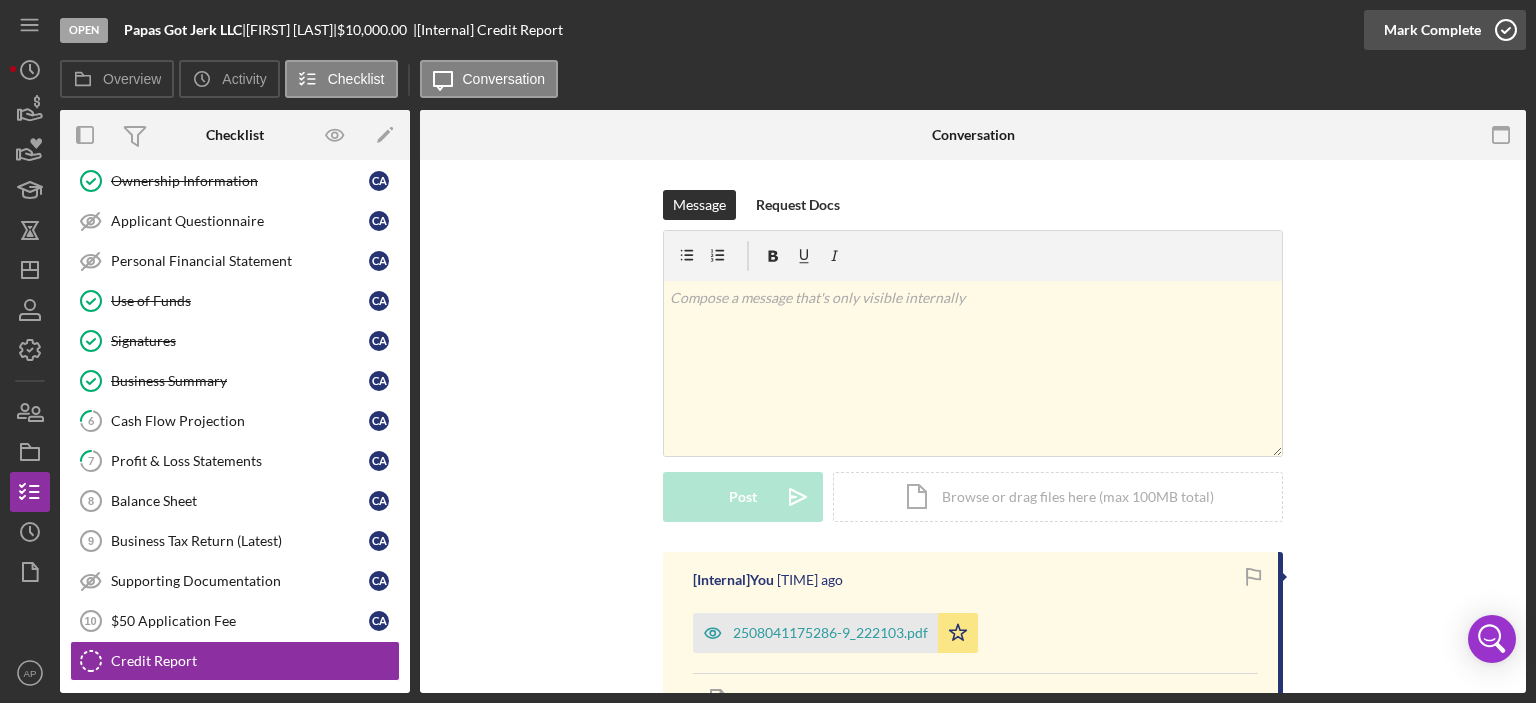 click 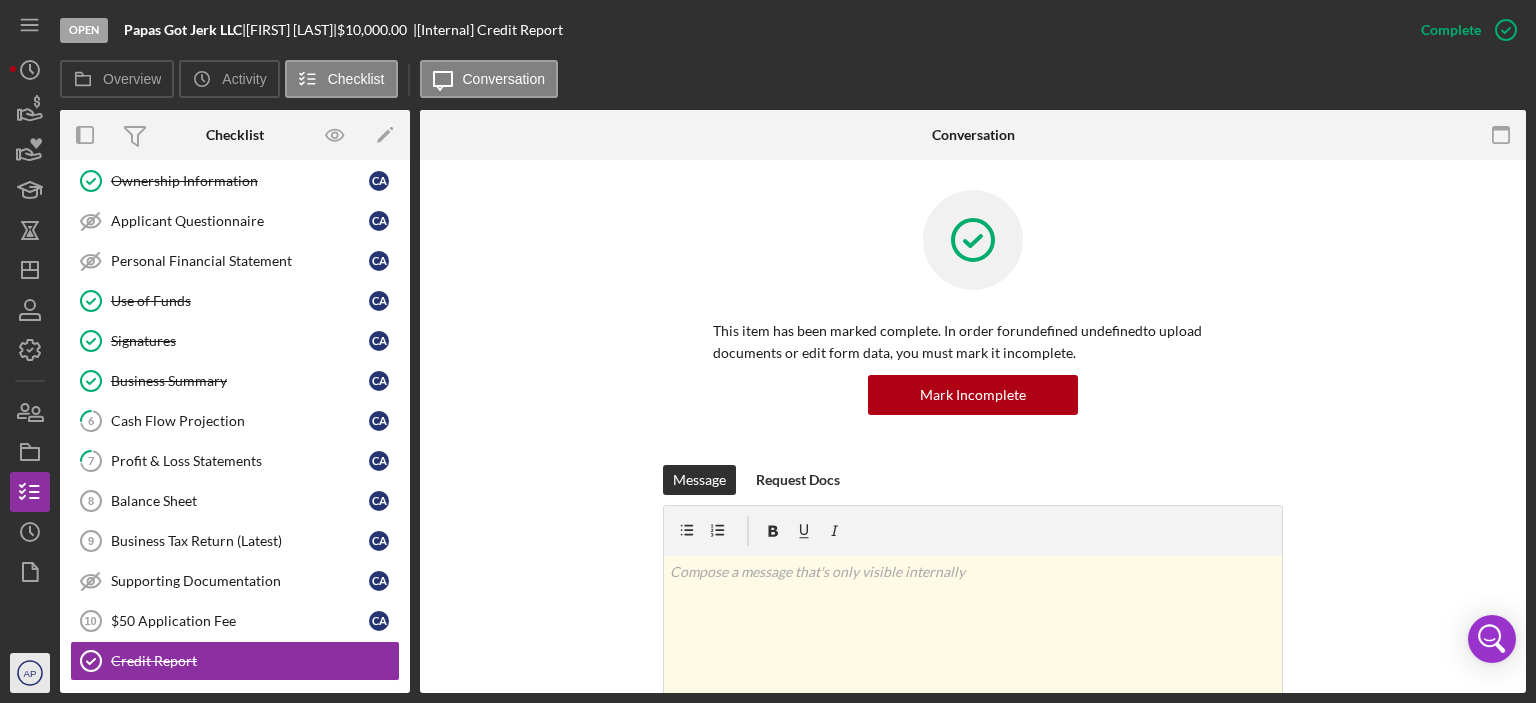 click on "AP" 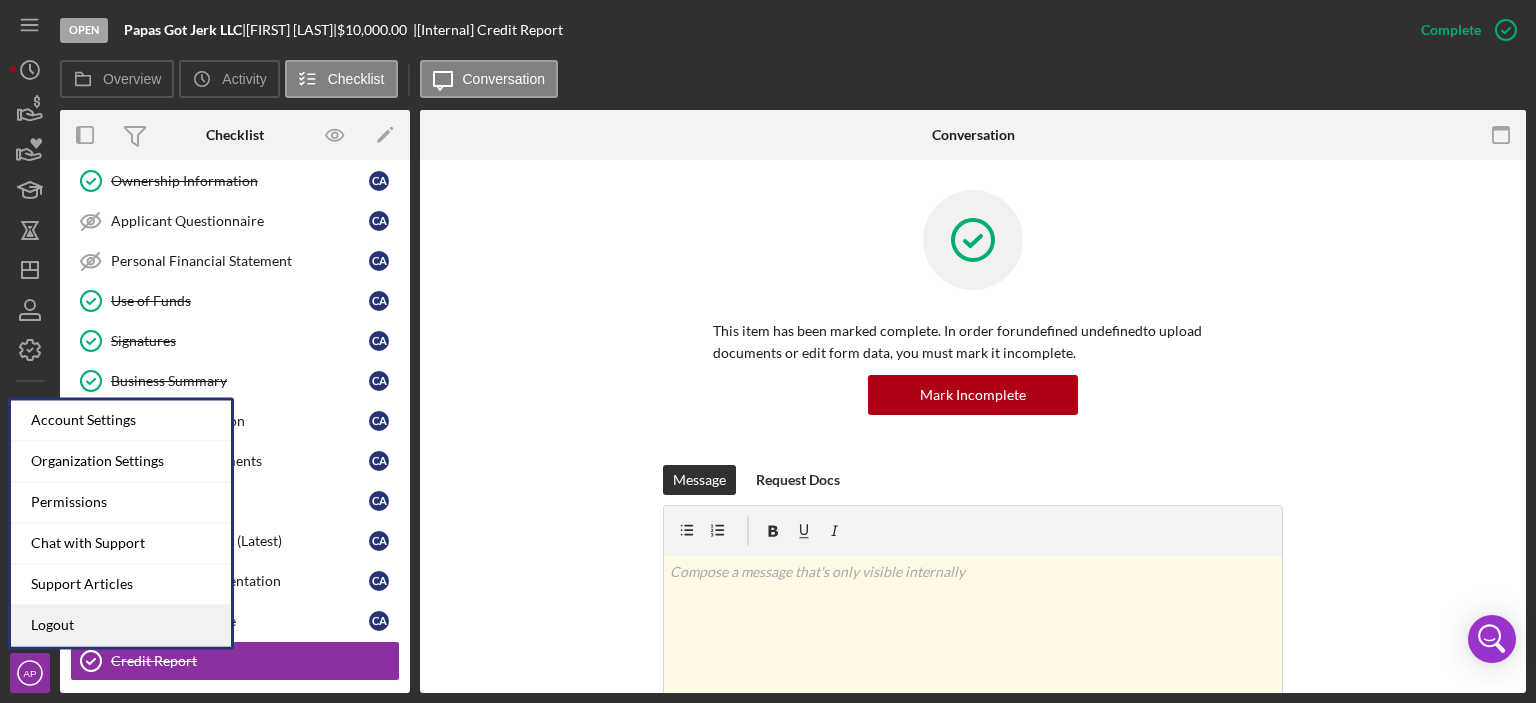 click on "Logout" at bounding box center [121, 625] 